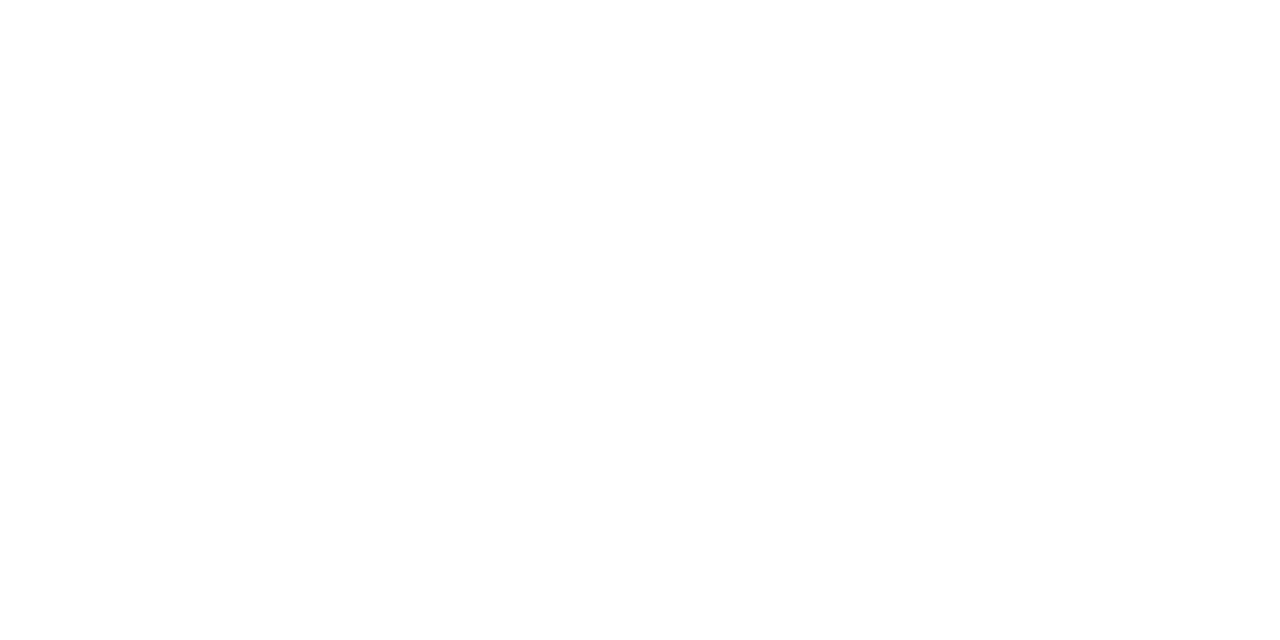scroll, scrollTop: 0, scrollLeft: 0, axis: both 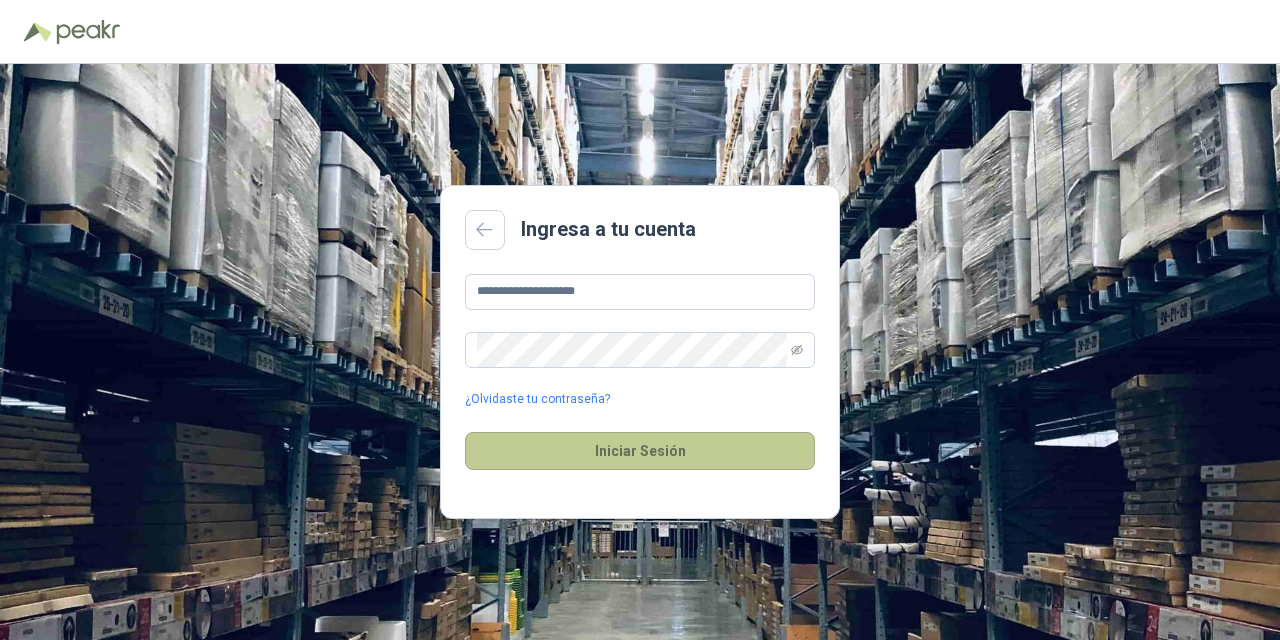 click on "Iniciar Sesión" at bounding box center [640, 451] 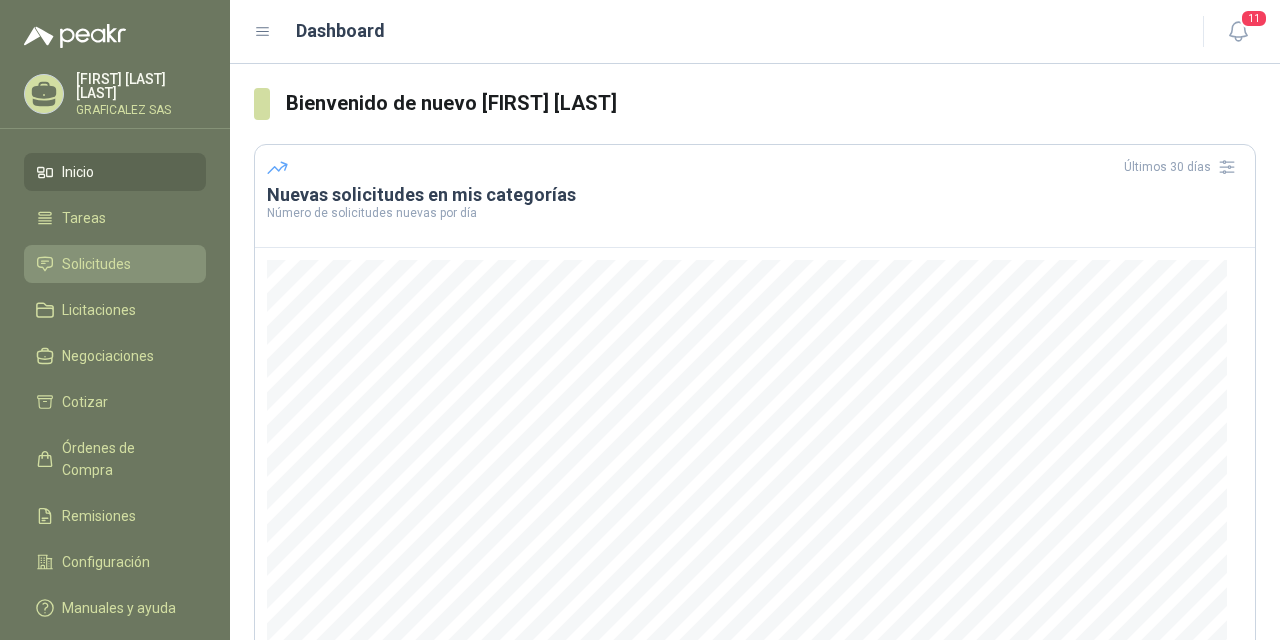 click on "Solicitudes" at bounding box center [115, 264] 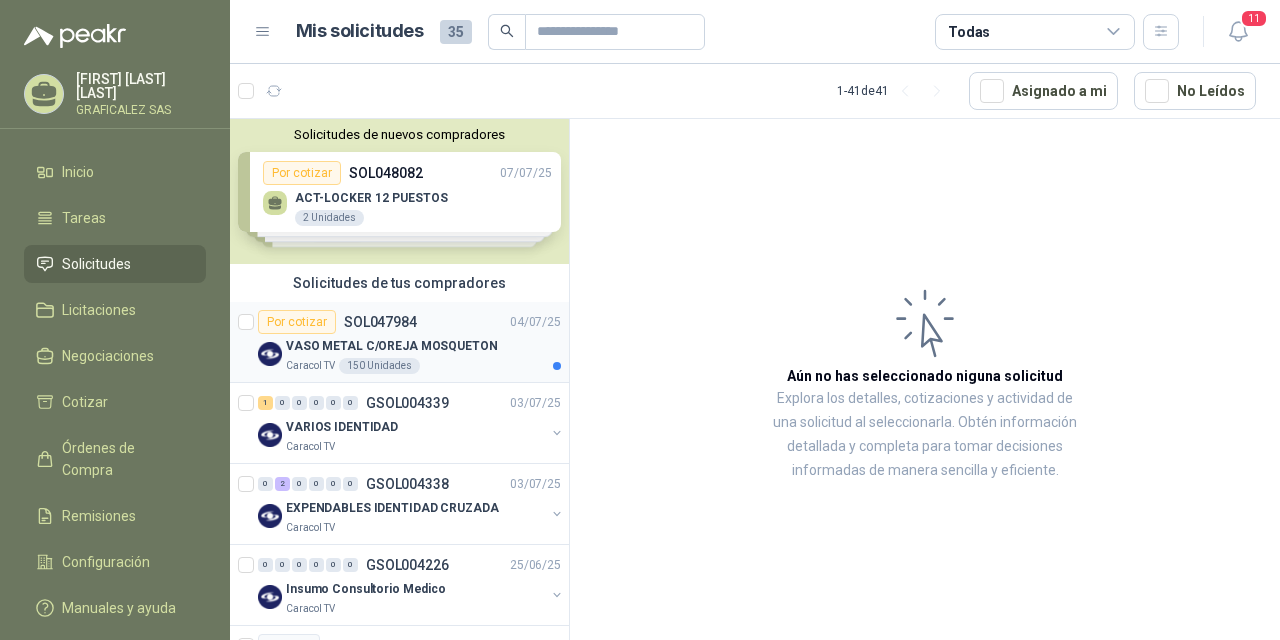 click on "Por cotizar SOL047984 04/07/[YEAR]" at bounding box center [409, 322] 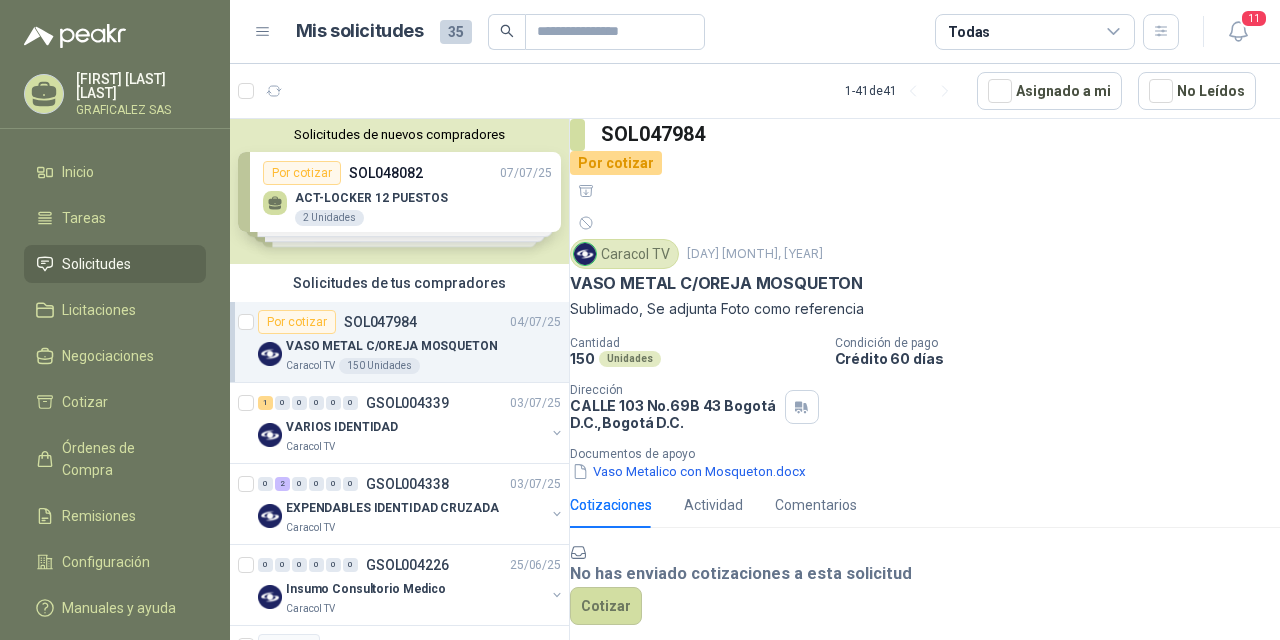 scroll, scrollTop: 101, scrollLeft: 0, axis: vertical 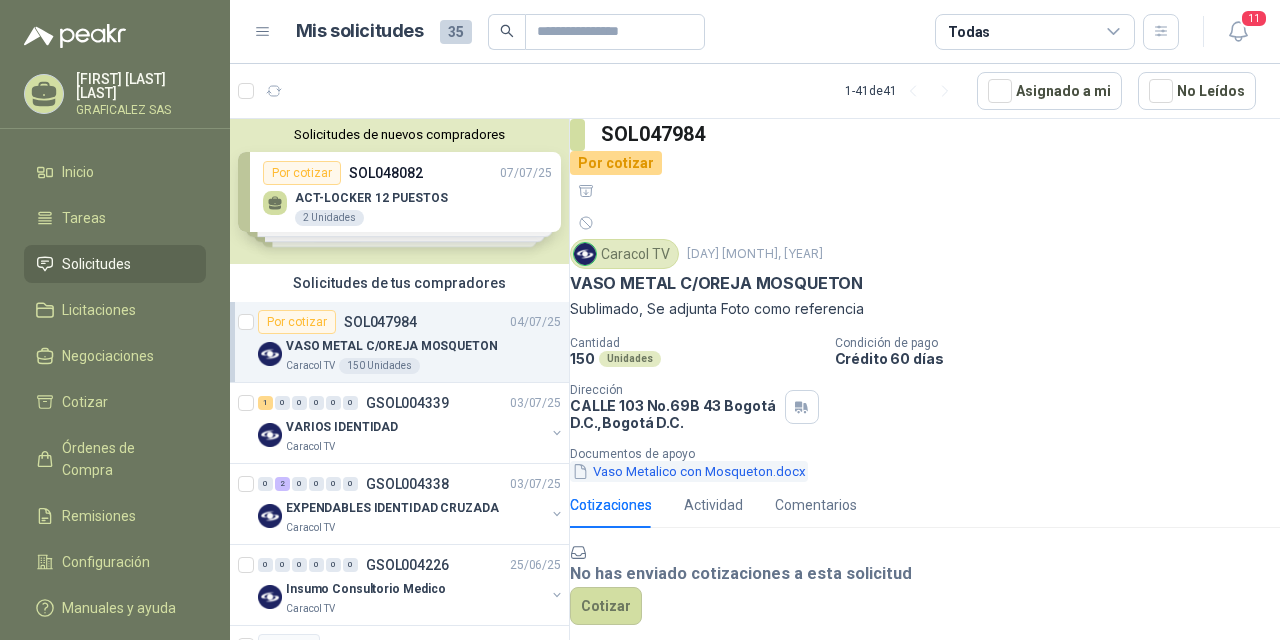 click on "Vaso Metalico con Mosqueton.docx" at bounding box center [689, 471] 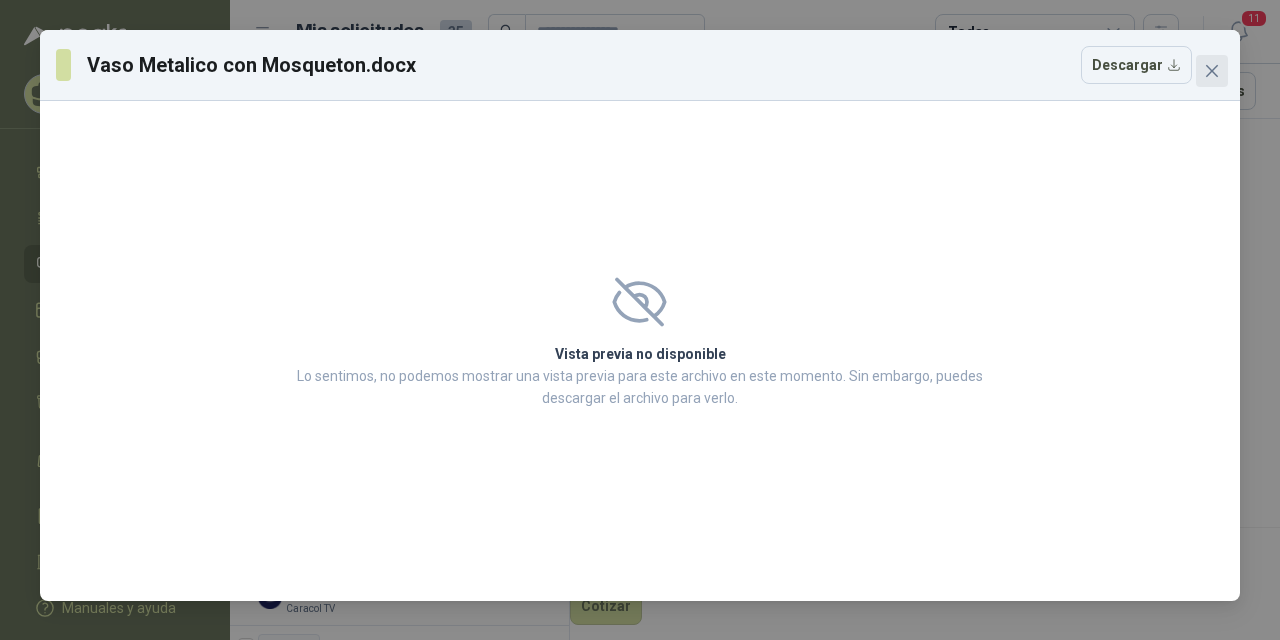 click at bounding box center (1212, 71) 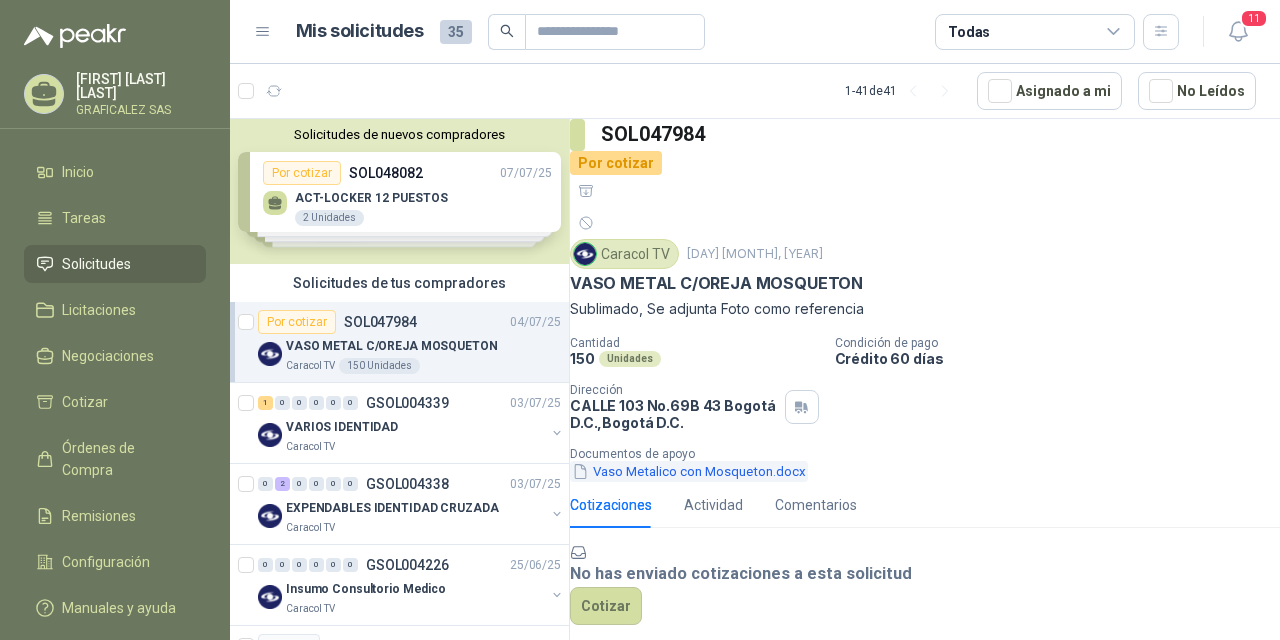 click on "Vaso Metalico con Mosqueton.docx" at bounding box center [689, 471] 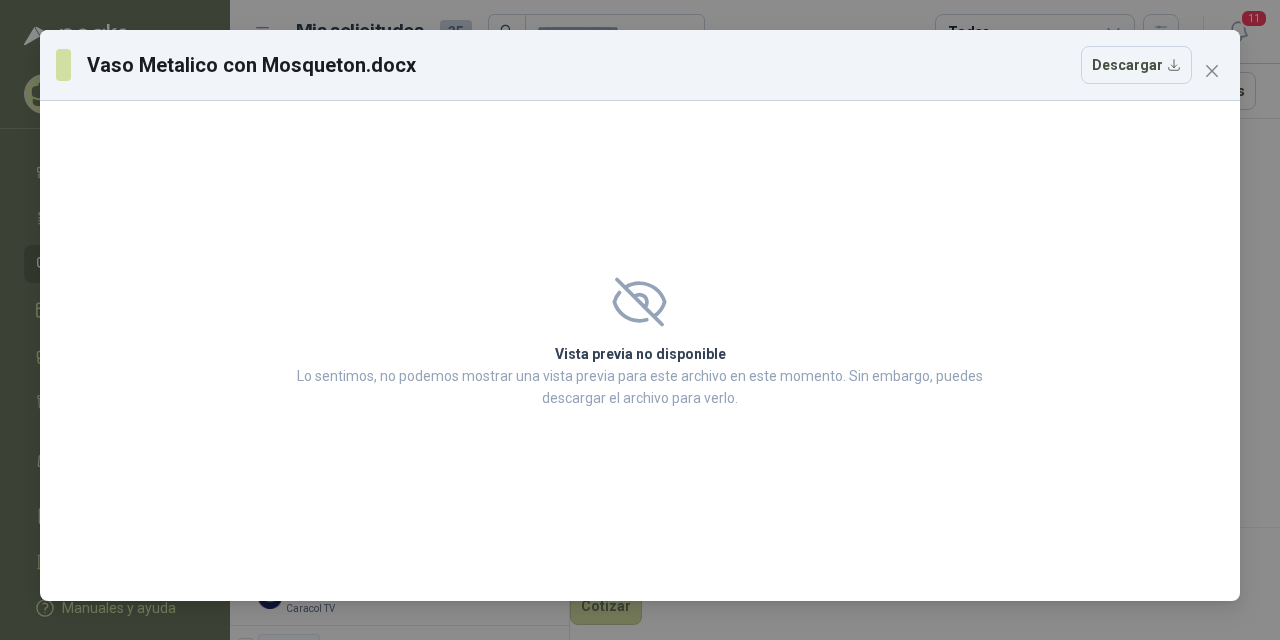 click on "Vista previa no disponible Lo sentimos, no podemos mostrar una vista previa para este archivo en este momento. Sin embargo, puedes descargar el archivo para verlo." at bounding box center [640, 351] 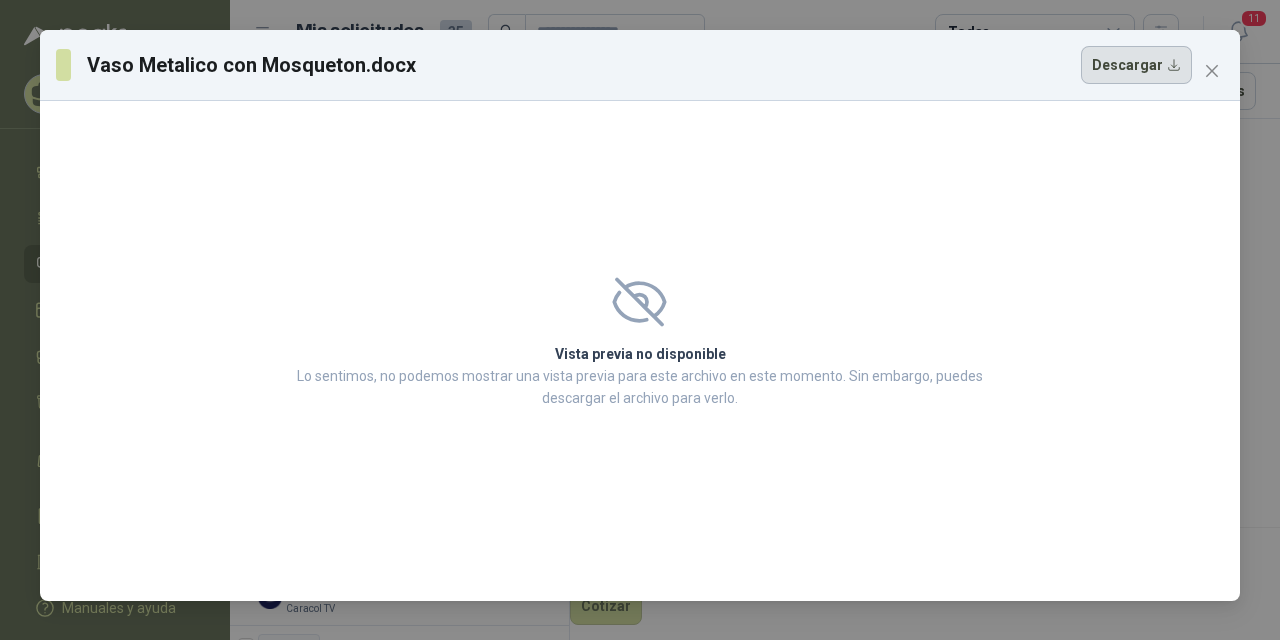 click on "Descargar" at bounding box center (1136, 65) 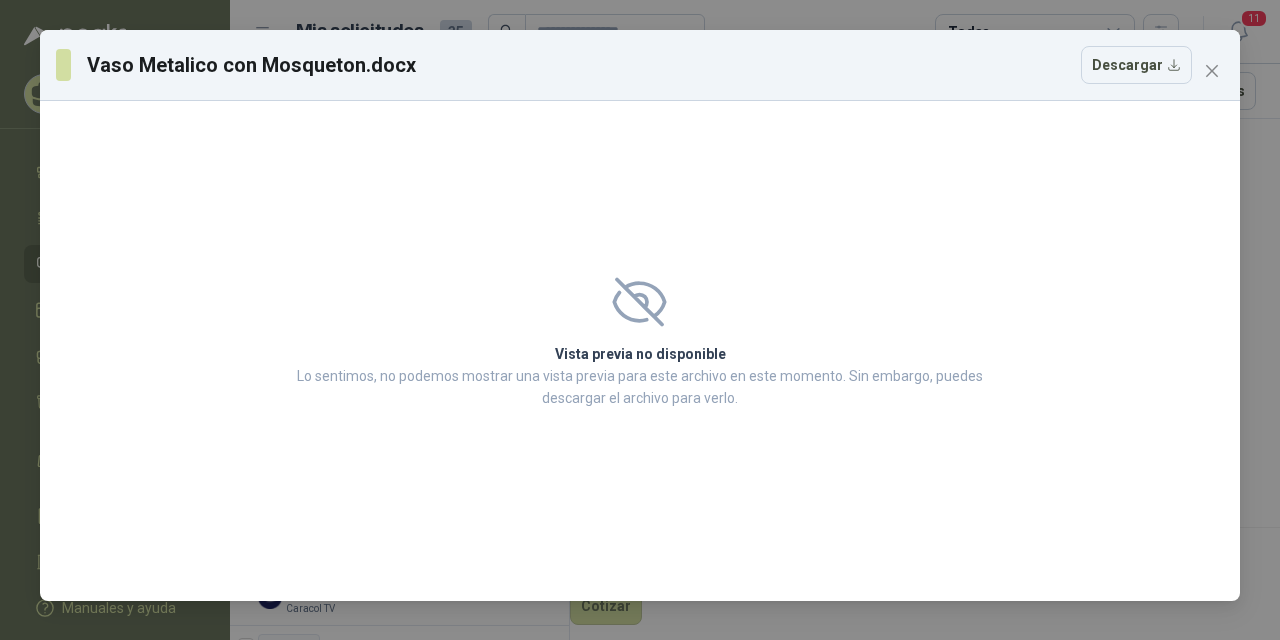 click at bounding box center (1212, 71) 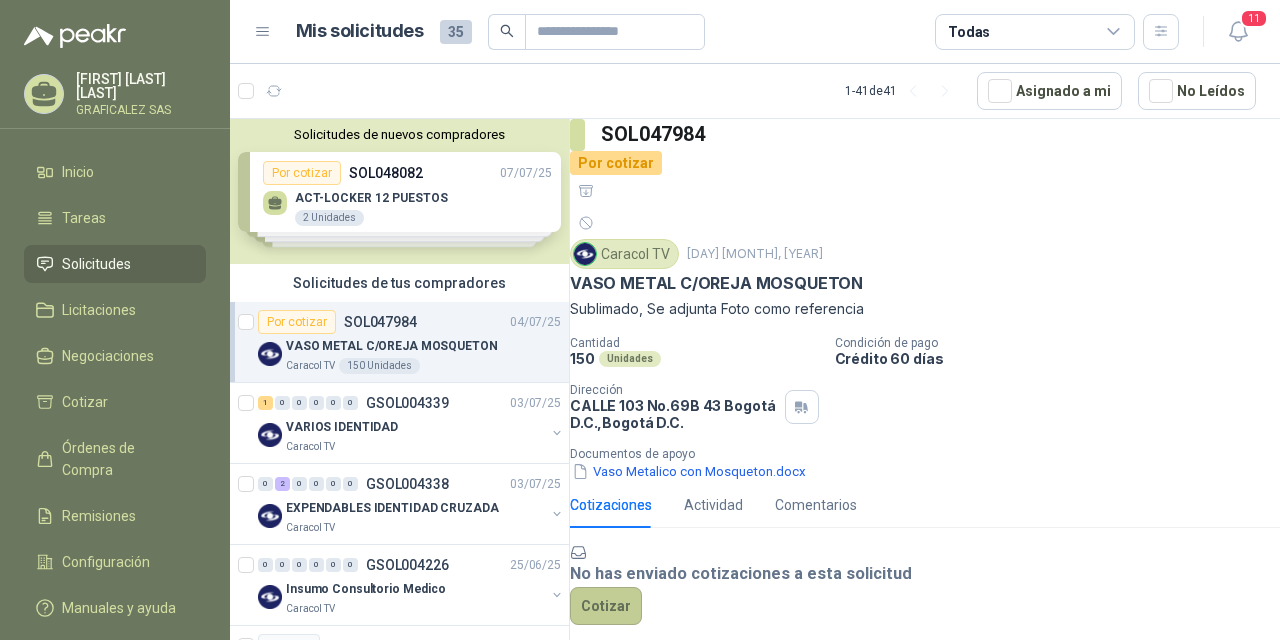click on "Cotizar" at bounding box center (606, 606) 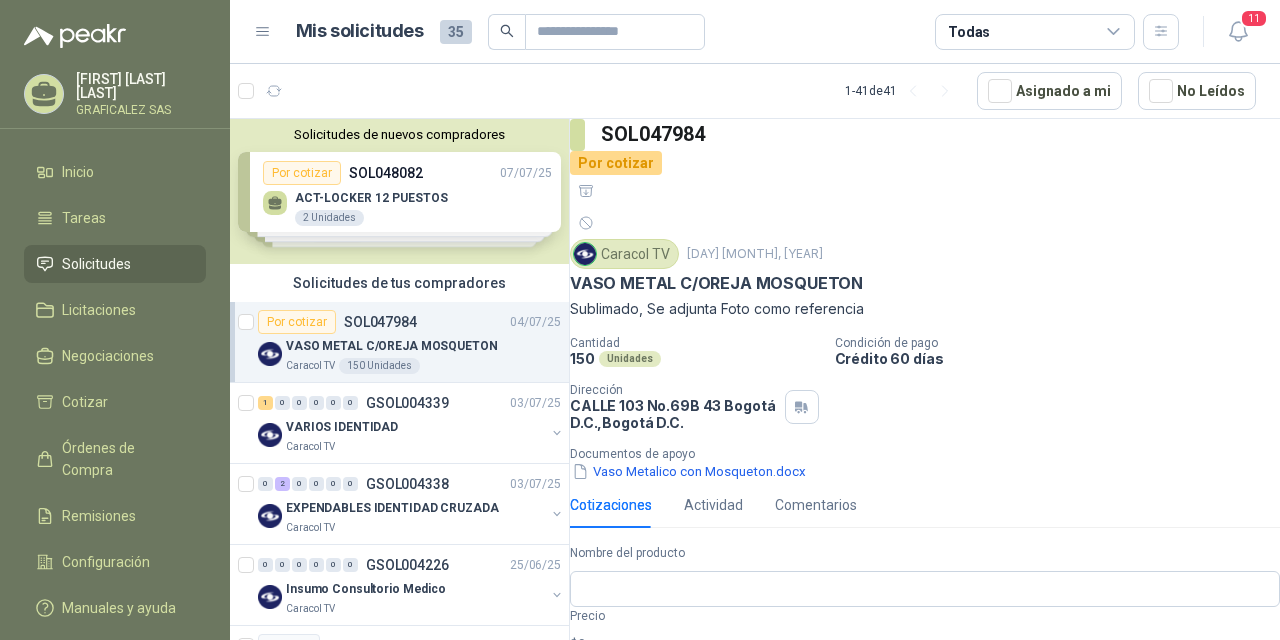 scroll, scrollTop: 0, scrollLeft: 0, axis: both 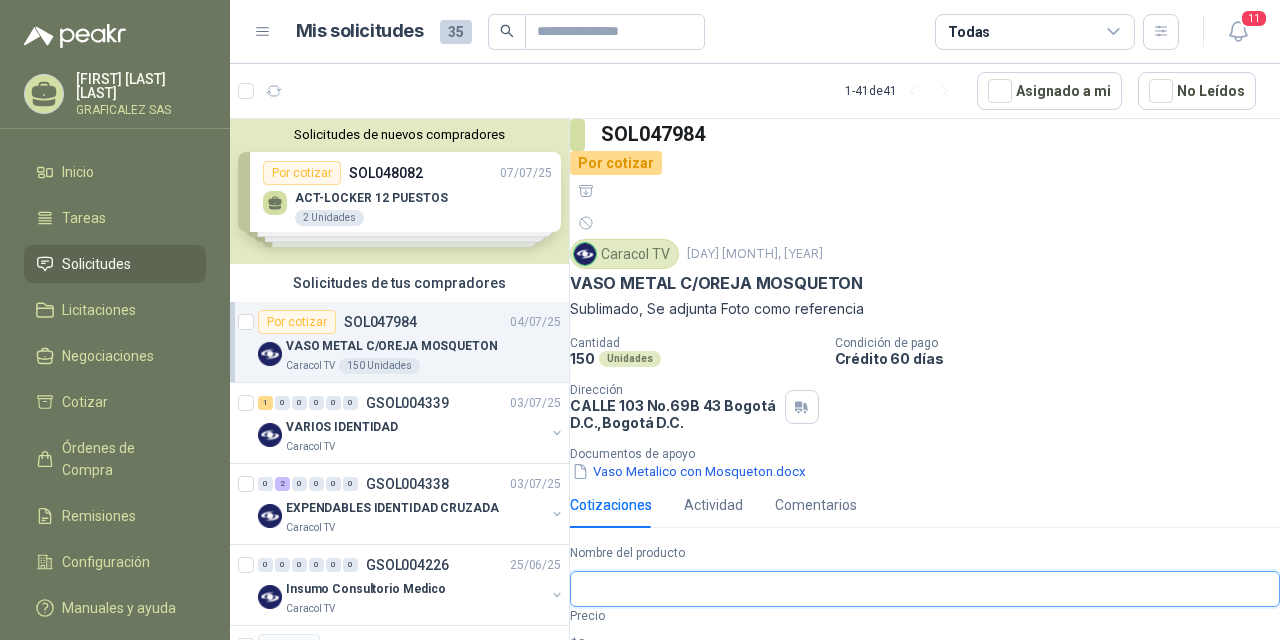 click on "Nombre del producto" at bounding box center (925, 589) 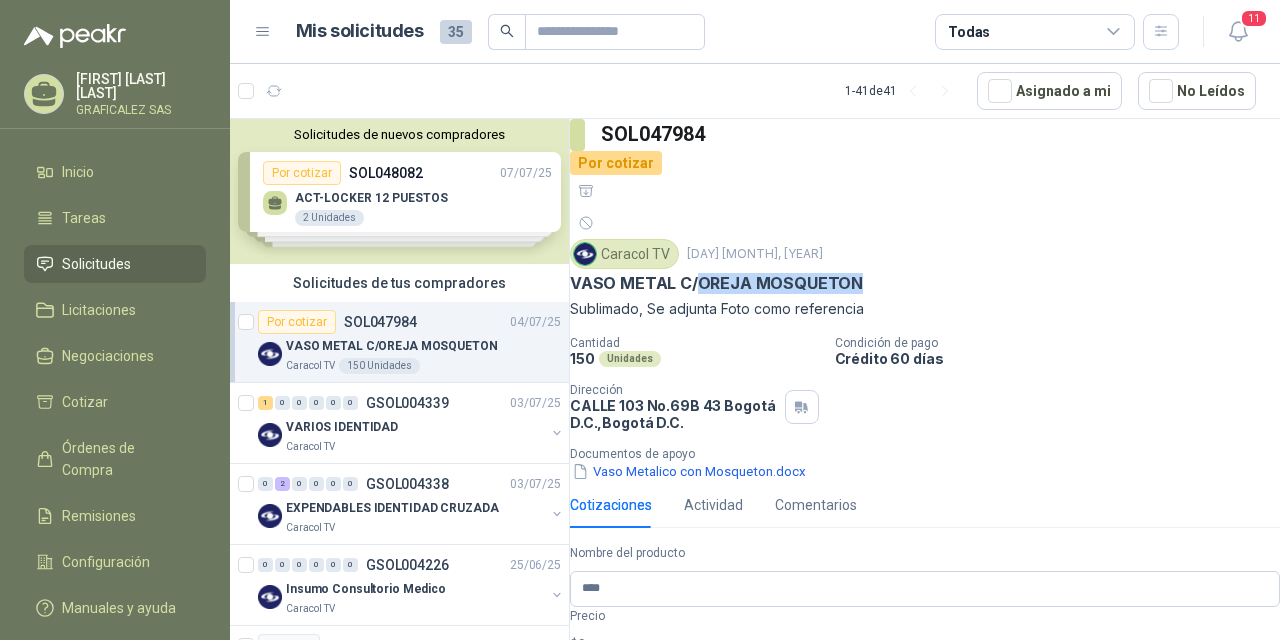 drag, startPoint x: 722, startPoint y: 142, endPoint x: 905, endPoint y: 139, distance: 183.02458 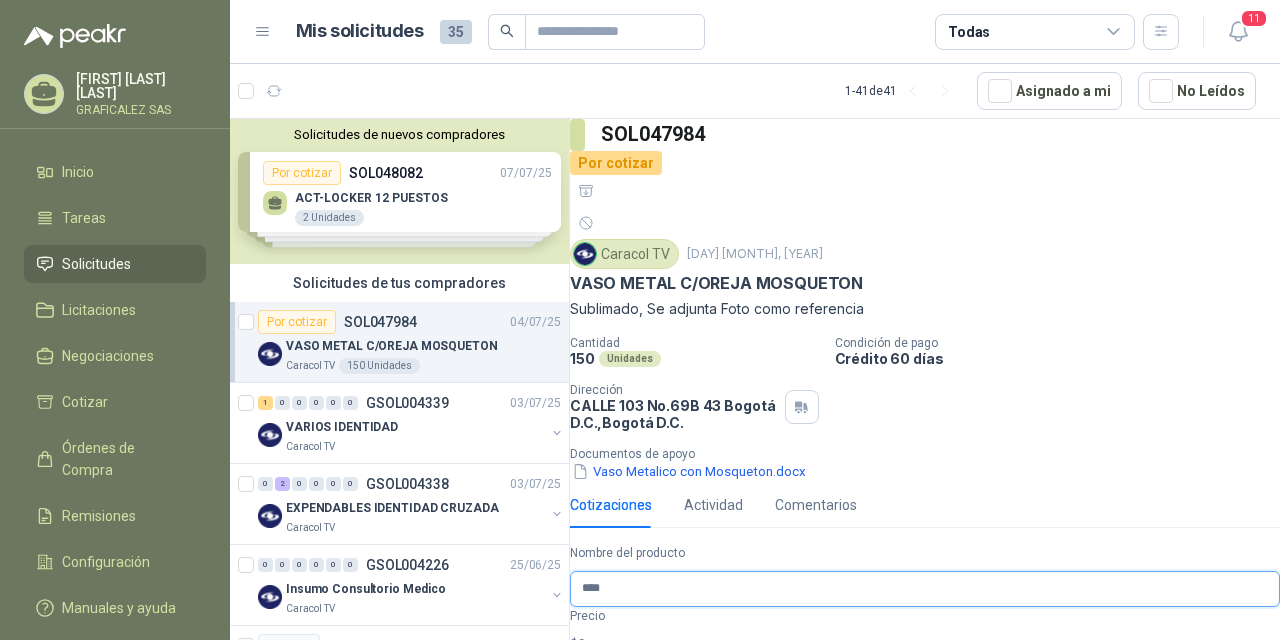 click on "***" at bounding box center [925, 589] 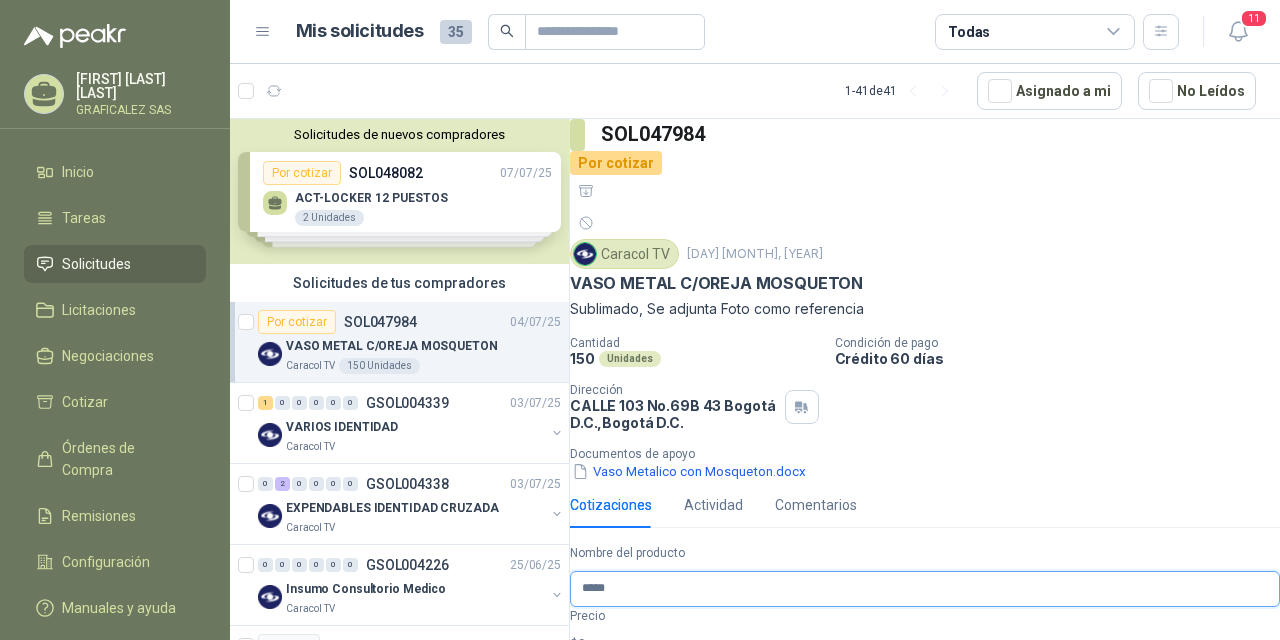 paste on "**********" 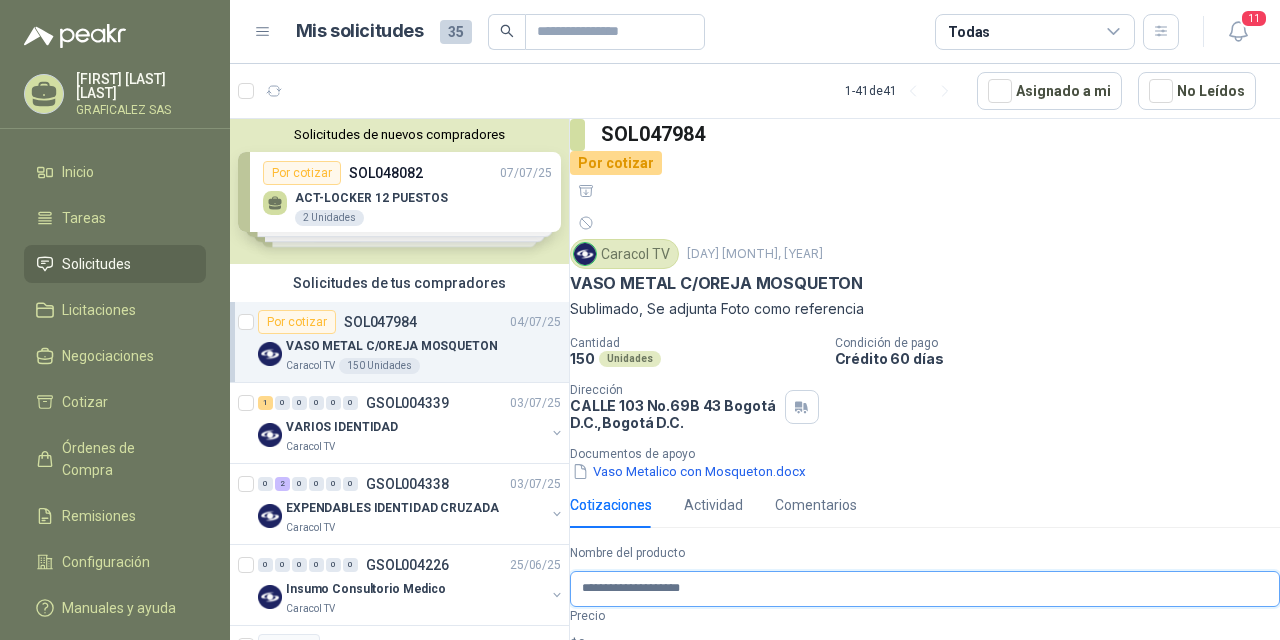 drag, startPoint x: 764, startPoint y: 474, endPoint x: 565, endPoint y: 464, distance: 199.2511 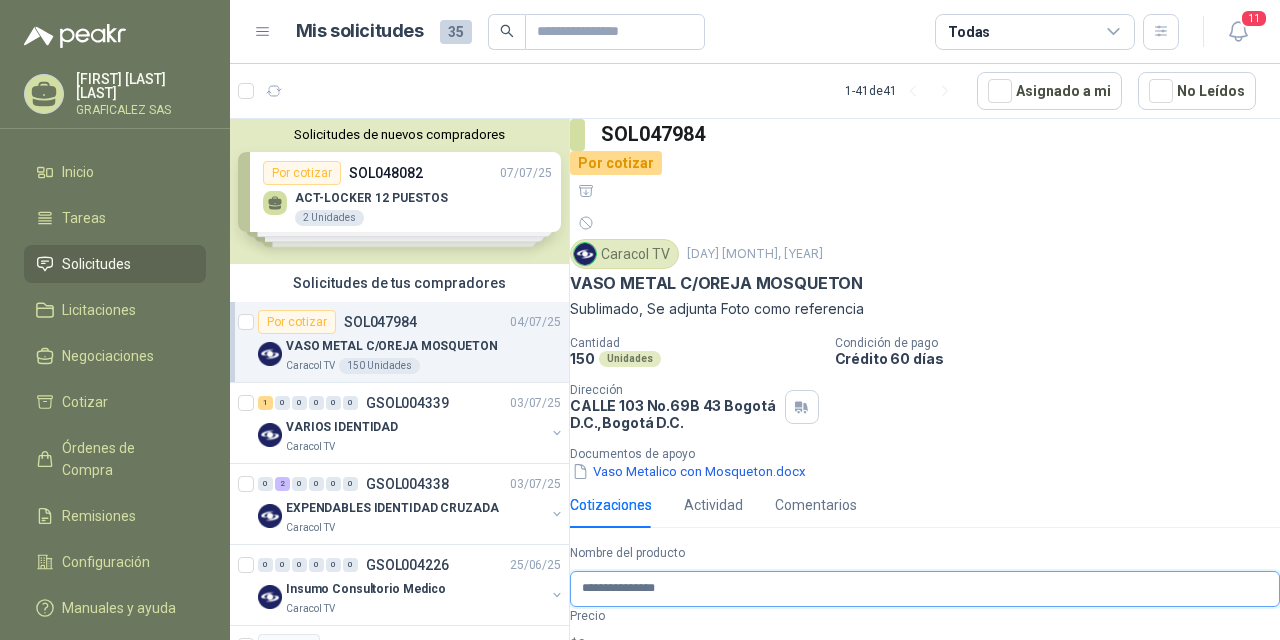 type on "**********" 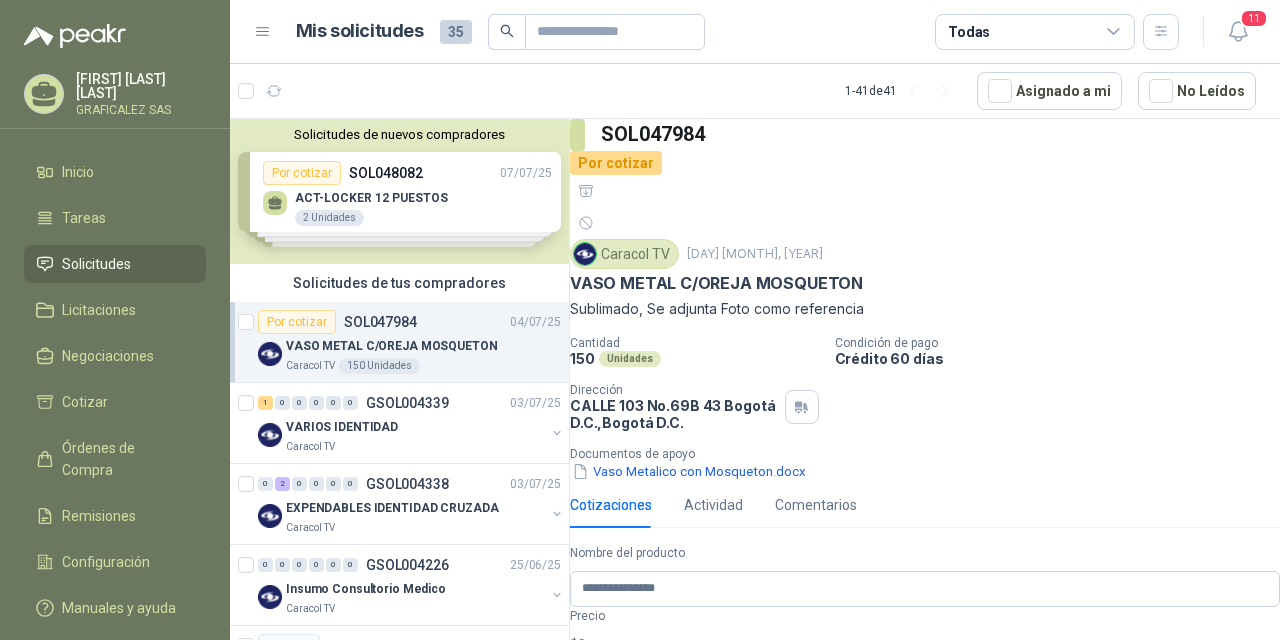 click at bounding box center (925, 840) 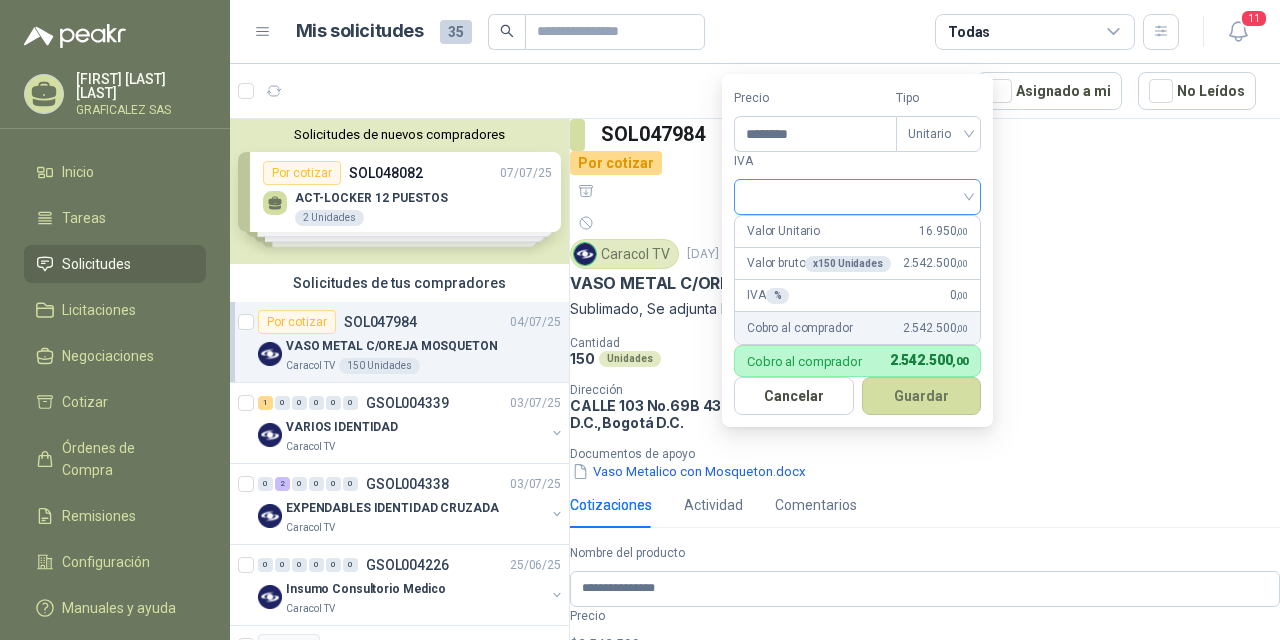 click at bounding box center (857, 195) 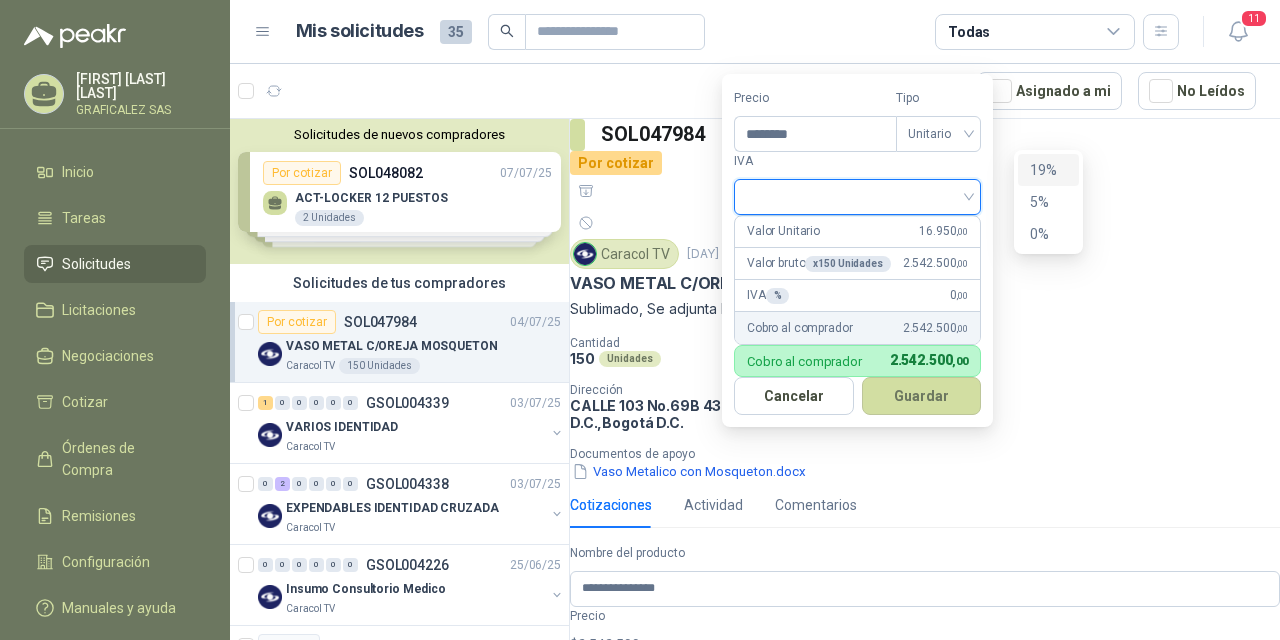 click on "19%" at bounding box center (1048, 170) 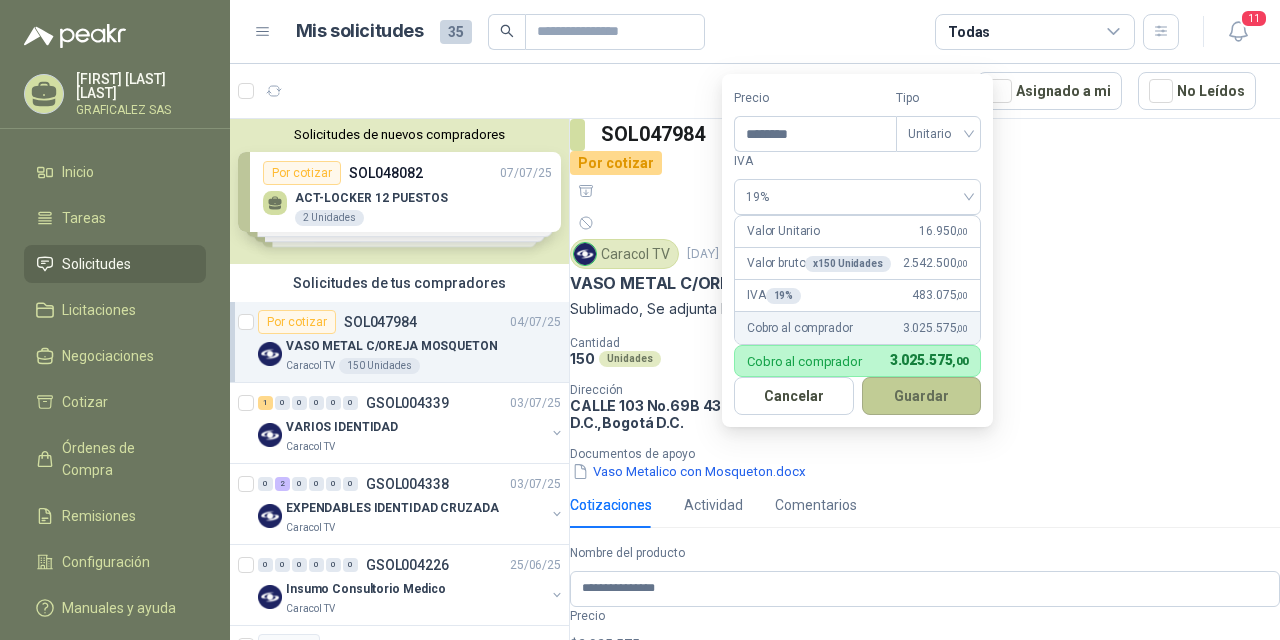 click on "Guardar" at bounding box center [922, 396] 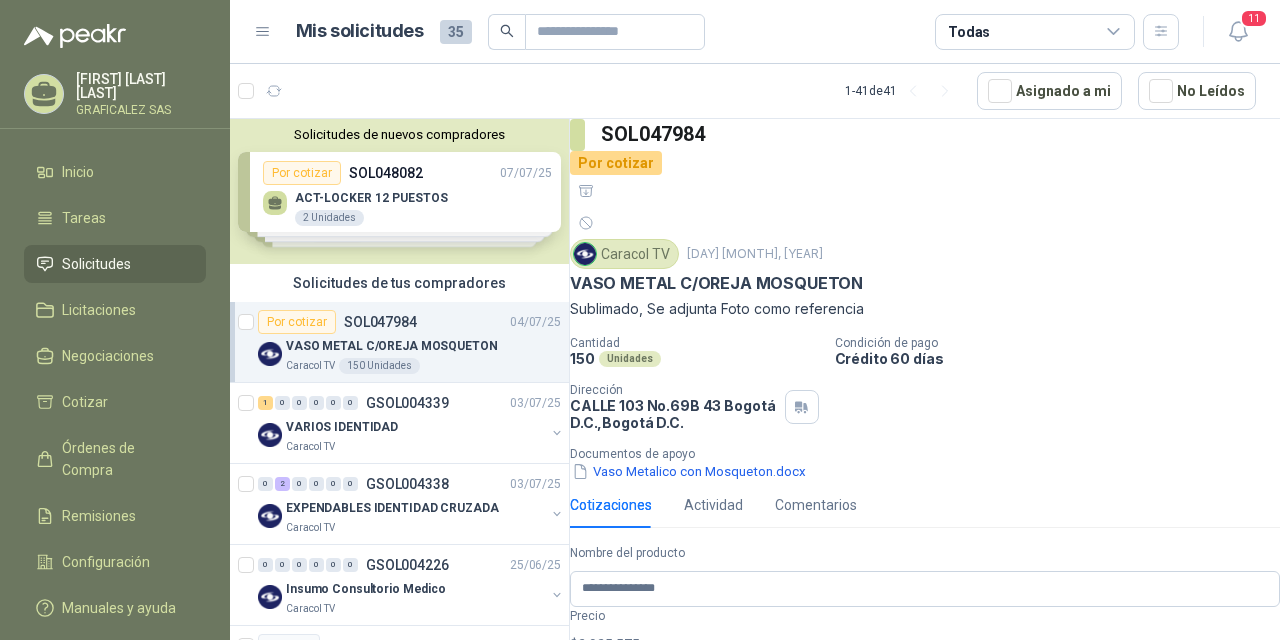 click on "Cargar archivo" at bounding box center (642, 894) 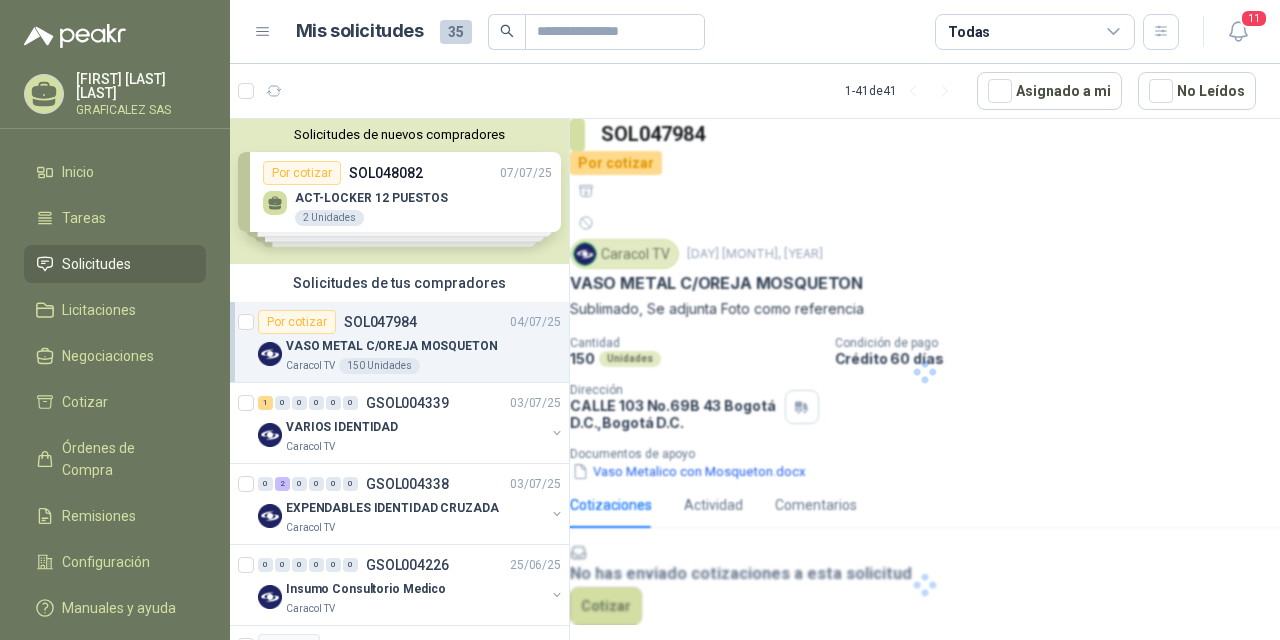 scroll, scrollTop: 0, scrollLeft: 0, axis: both 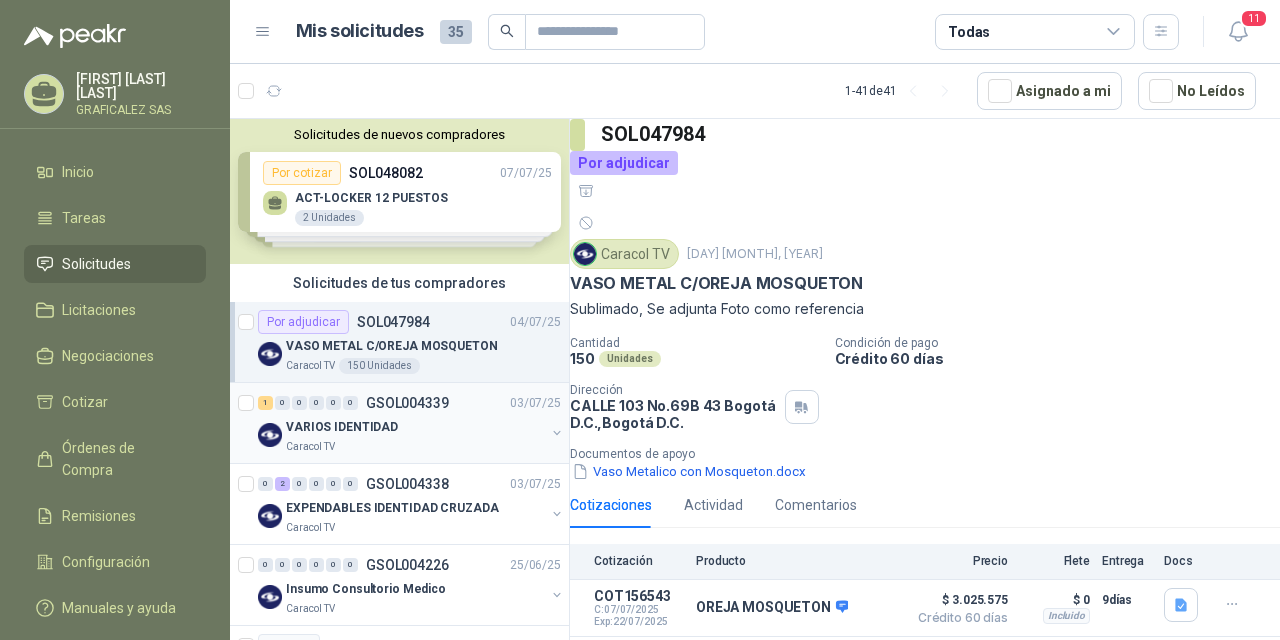 click on "VARIOS IDENTIDAD" at bounding box center (415, 427) 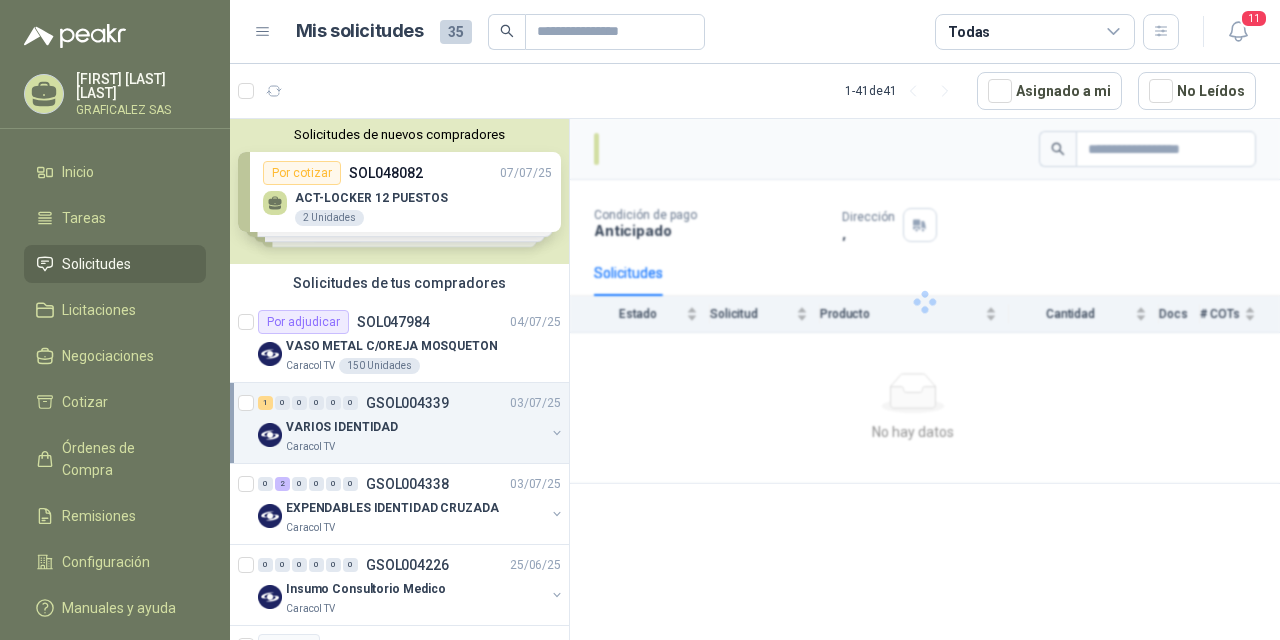 click on "VARIOS IDENTIDAD" at bounding box center [415, 427] 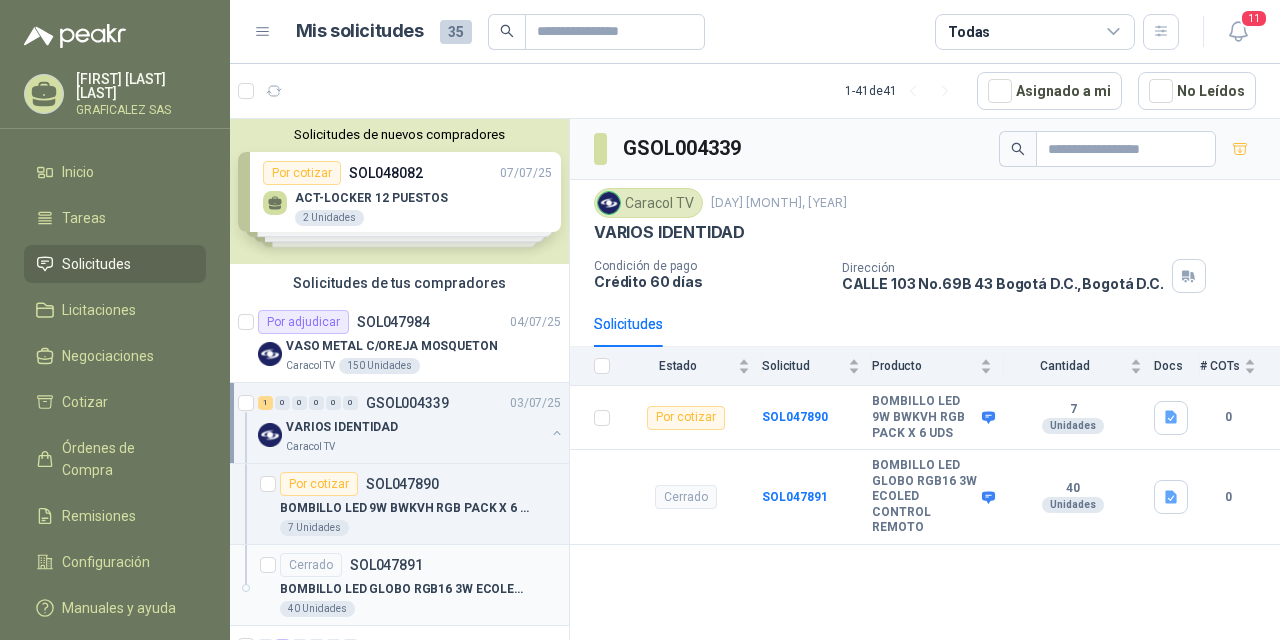 click on "Cerrado SOL047891" at bounding box center [420, 565] 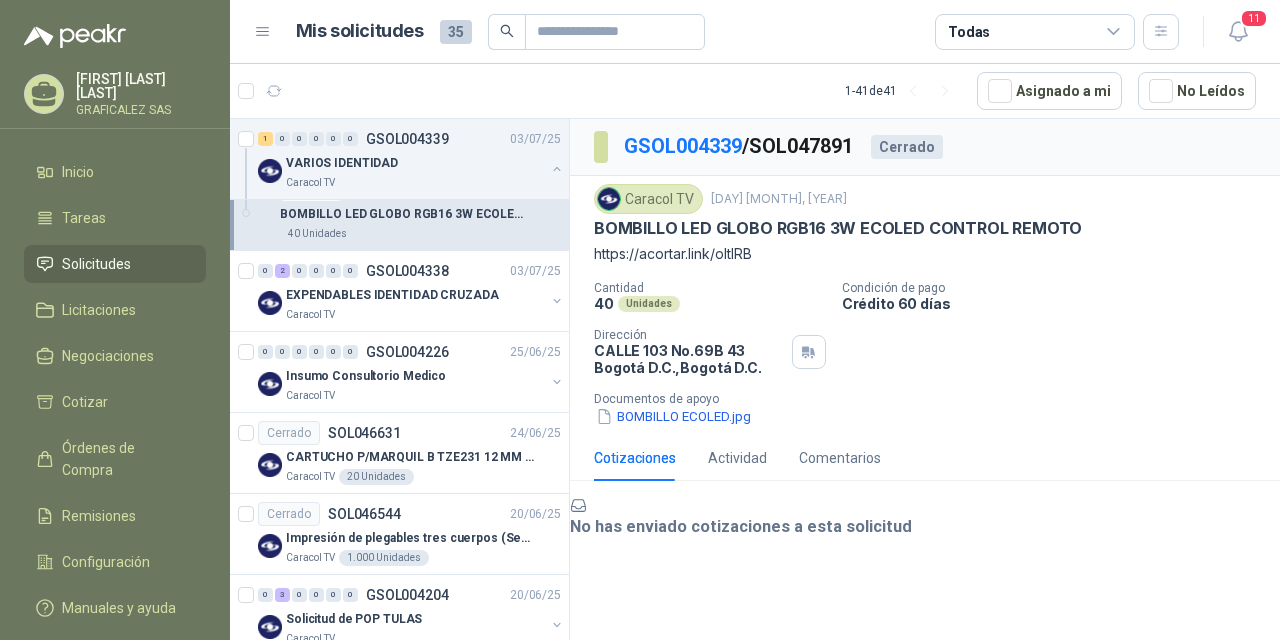 scroll, scrollTop: 382, scrollLeft: 0, axis: vertical 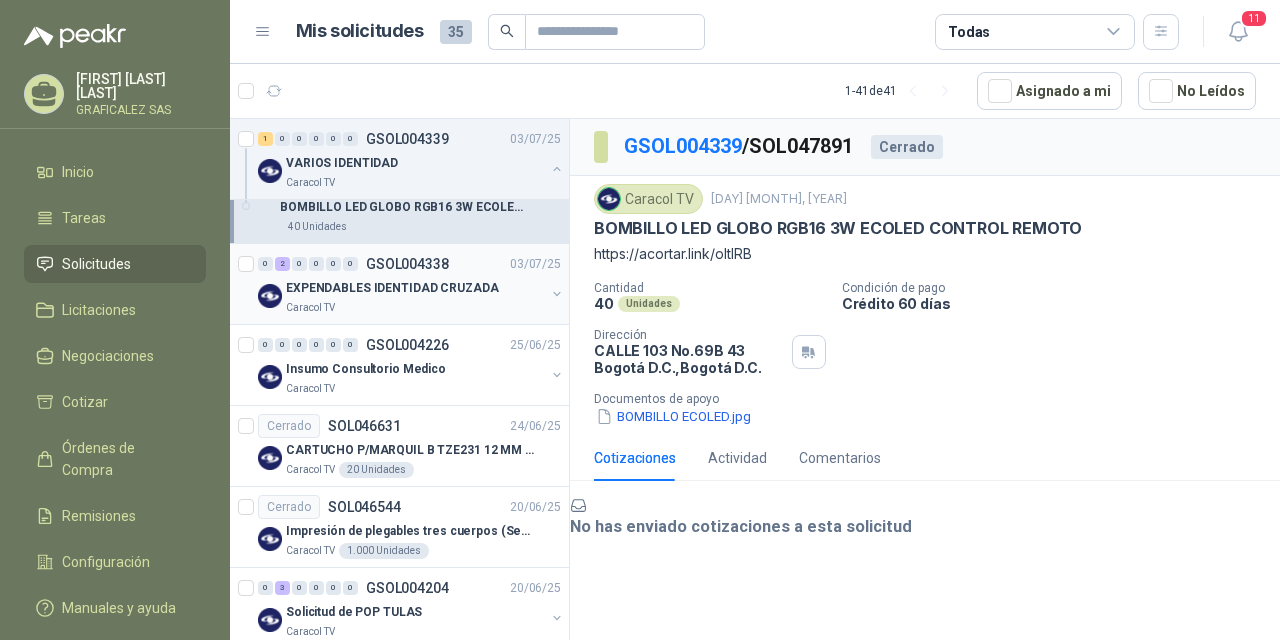 click on "Caracol TV" at bounding box center (415, 308) 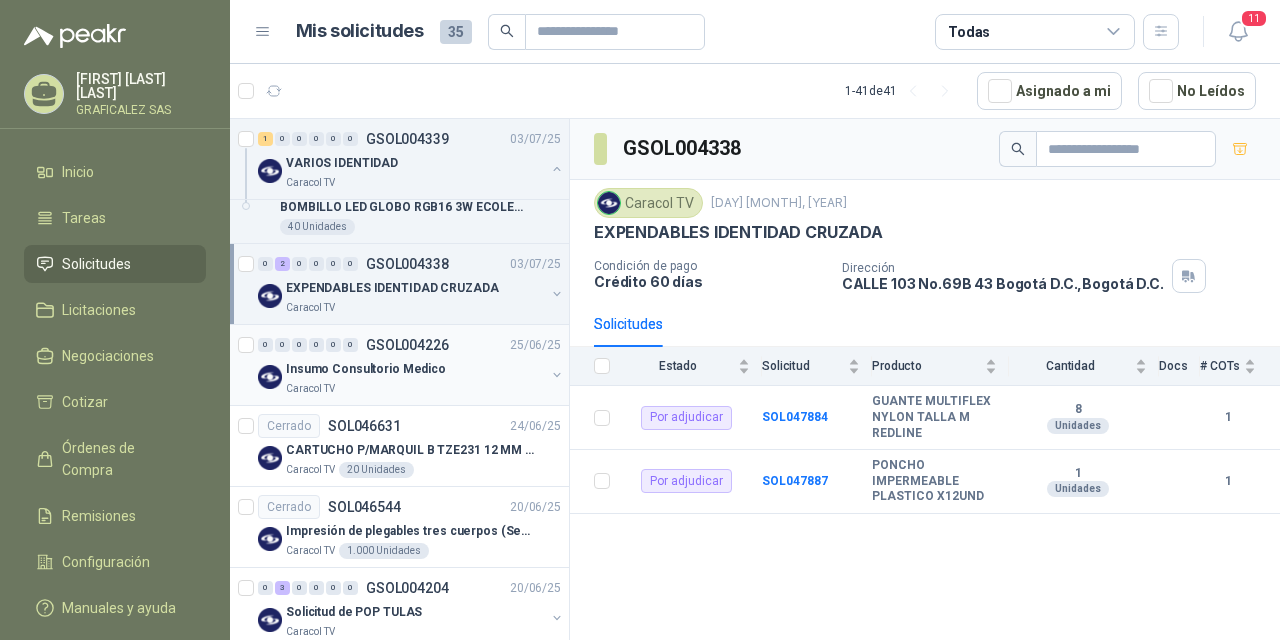 click on "Caracol TV" at bounding box center (415, 389) 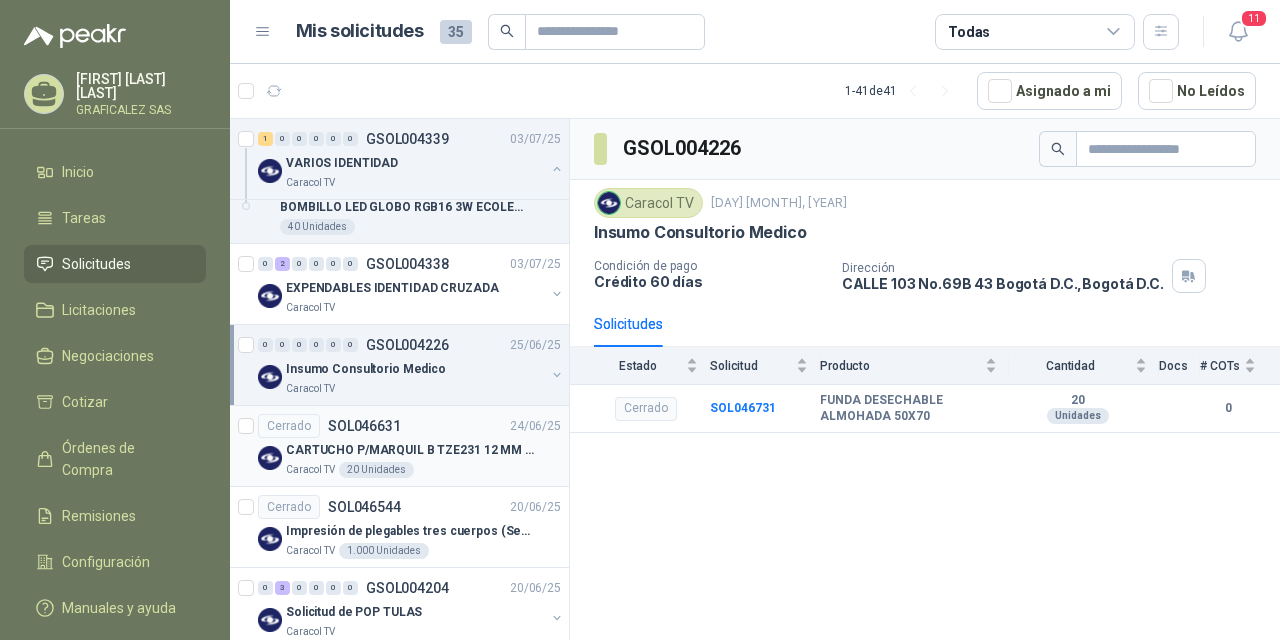click on "Caracol TV 20   Unidades" at bounding box center (423, 470) 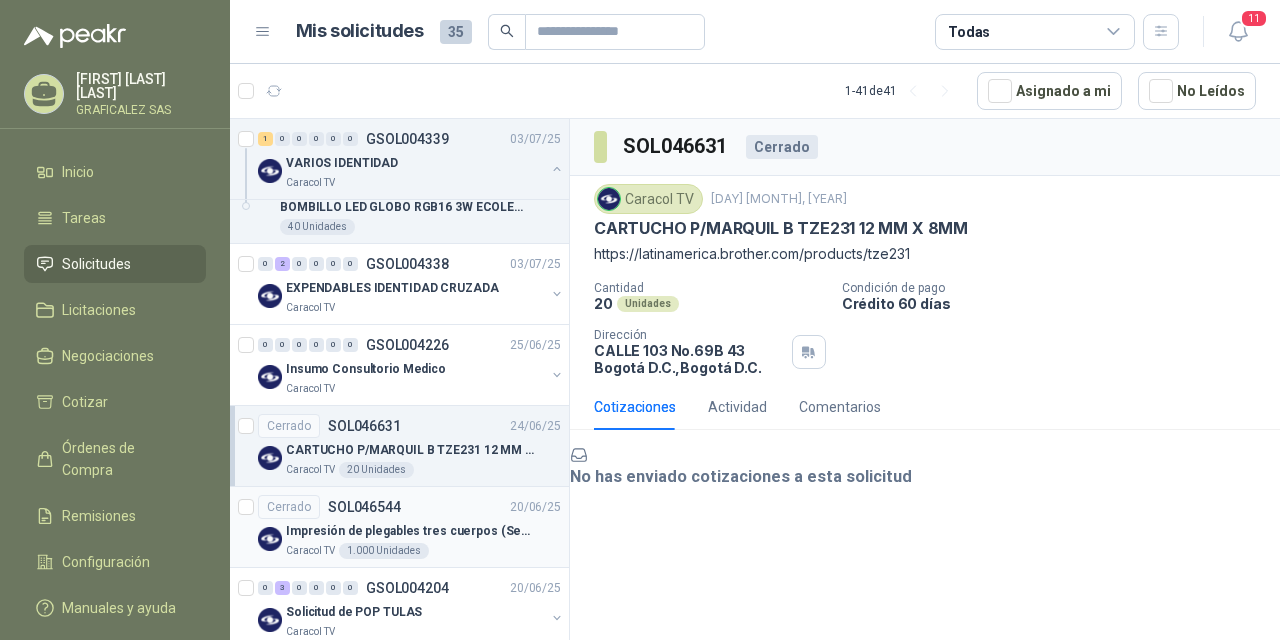 click on "Cerrado SOL046544 20/06/[YEAR]   Impresión de plegables tres cuerpos (Seguridad y salud en el trabajo)  Caracol TV 1.000   Unidades" at bounding box center [409, 527] 